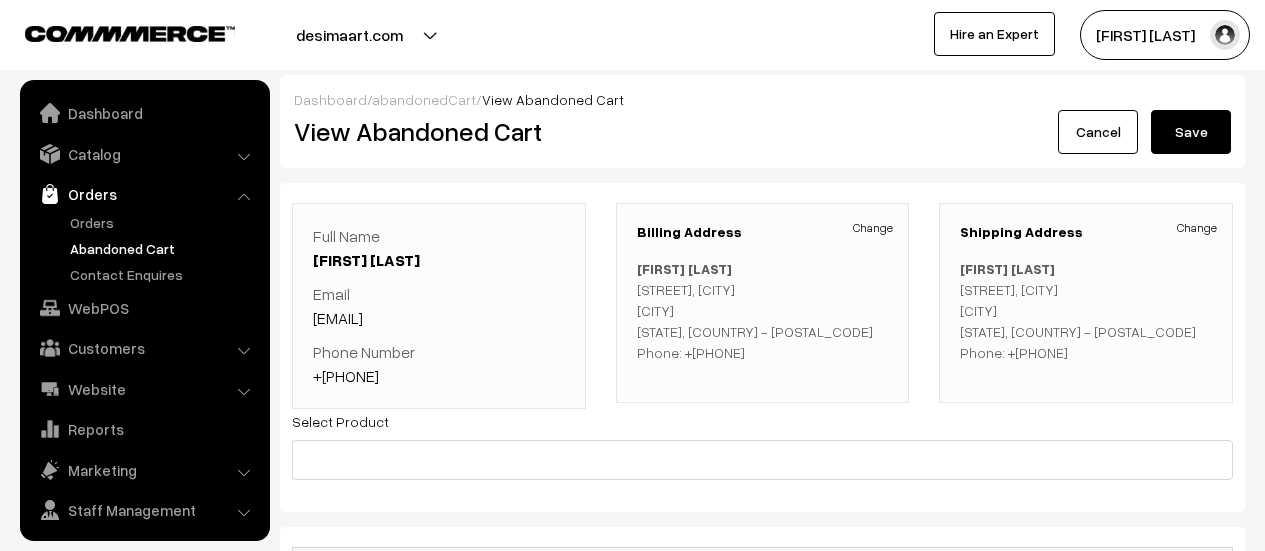 scroll, scrollTop: 0, scrollLeft: 0, axis: both 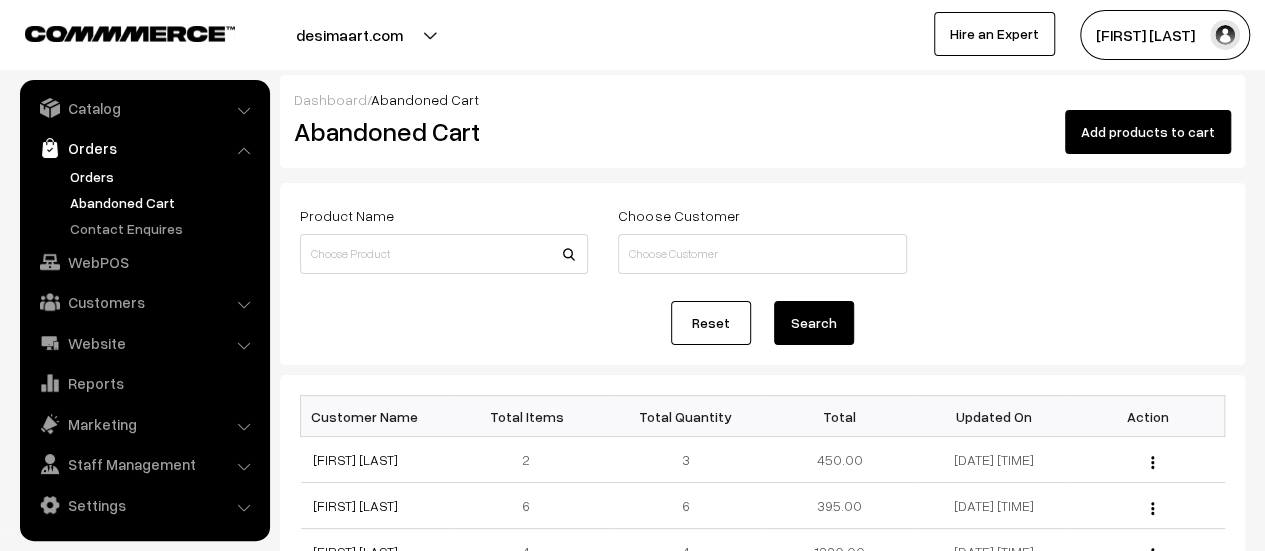 click on "Orders" at bounding box center [164, 176] 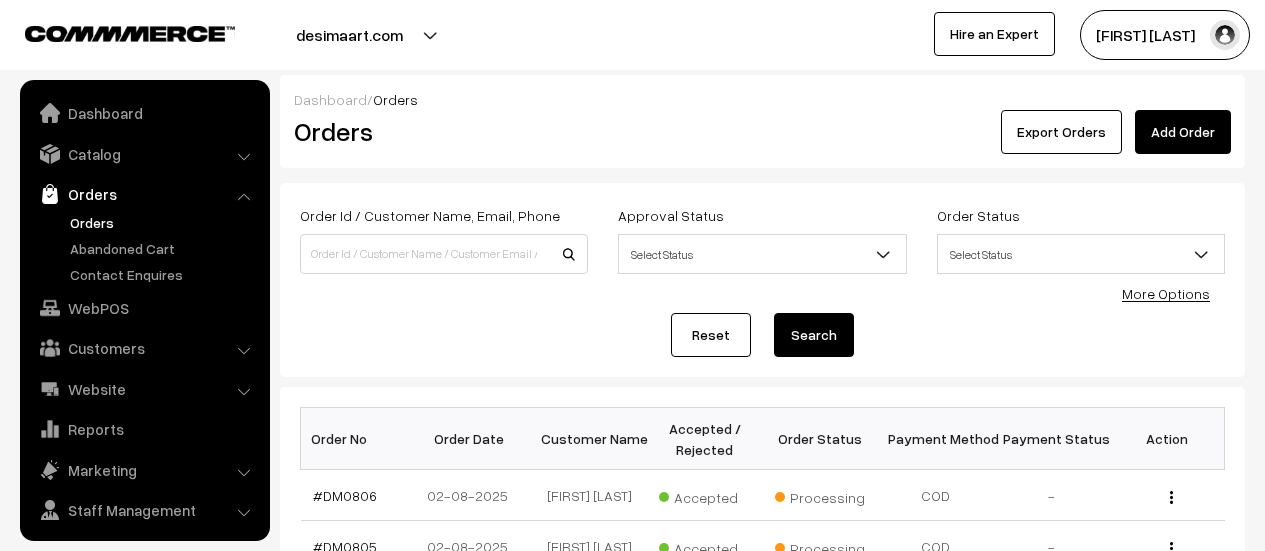 scroll, scrollTop: 0, scrollLeft: 0, axis: both 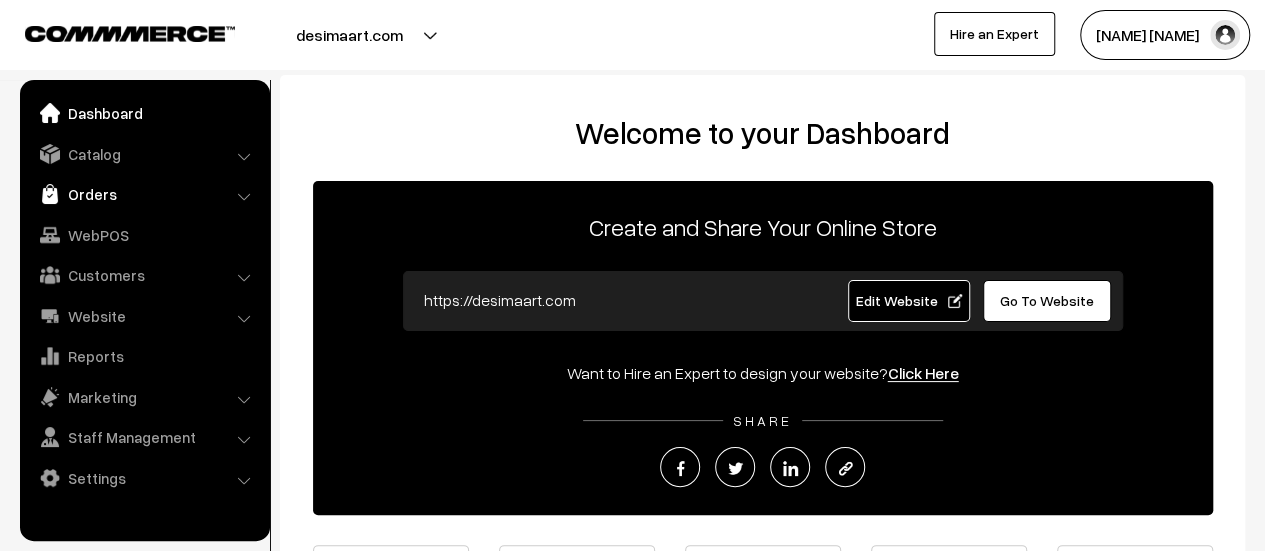 click on "Orders" at bounding box center (144, 194) 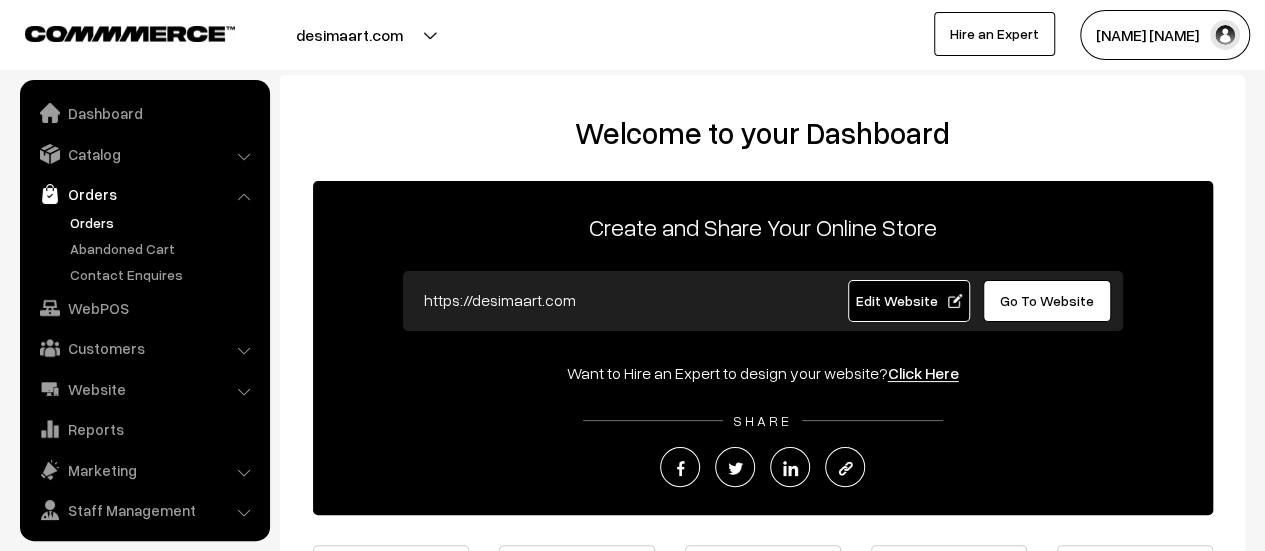 click on "Orders" at bounding box center (164, 222) 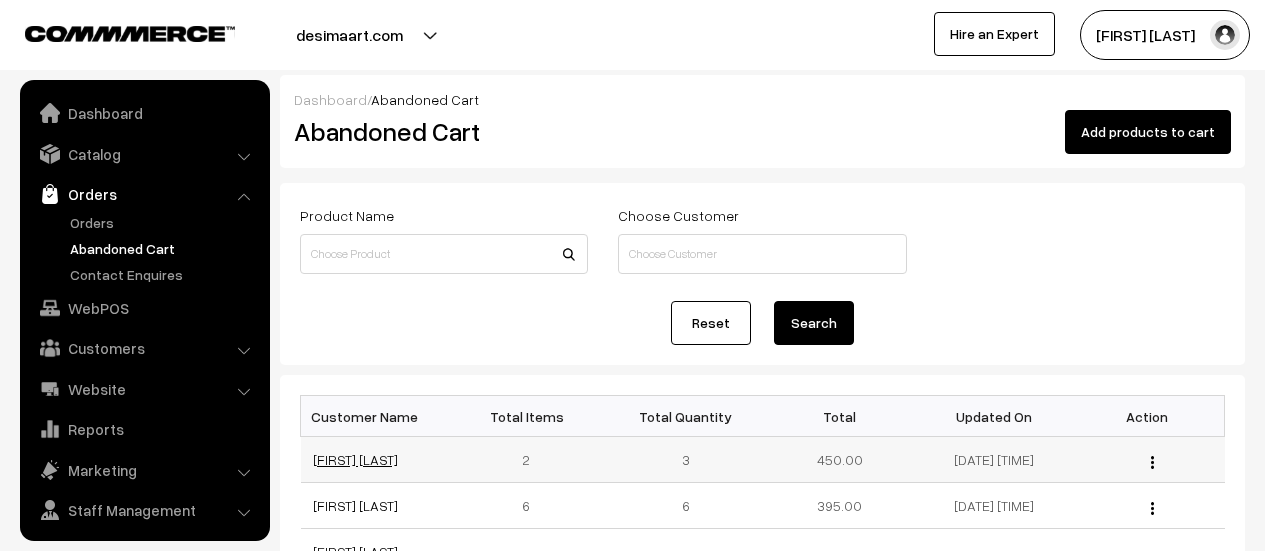 scroll, scrollTop: 0, scrollLeft: 0, axis: both 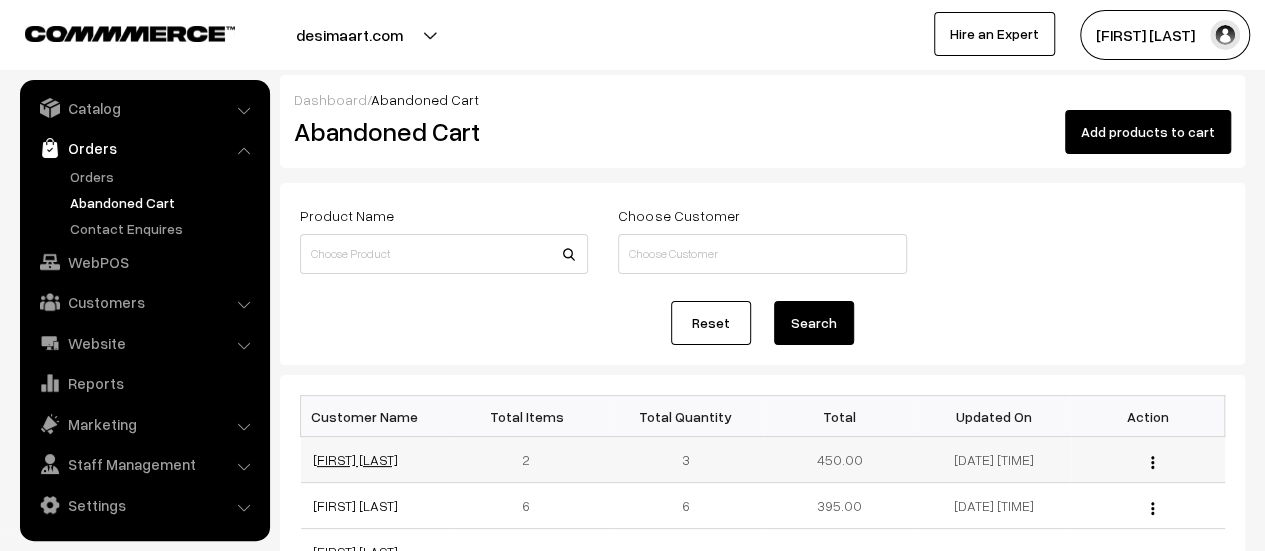 click on "[FIRST] [LAST]" at bounding box center [355, 459] 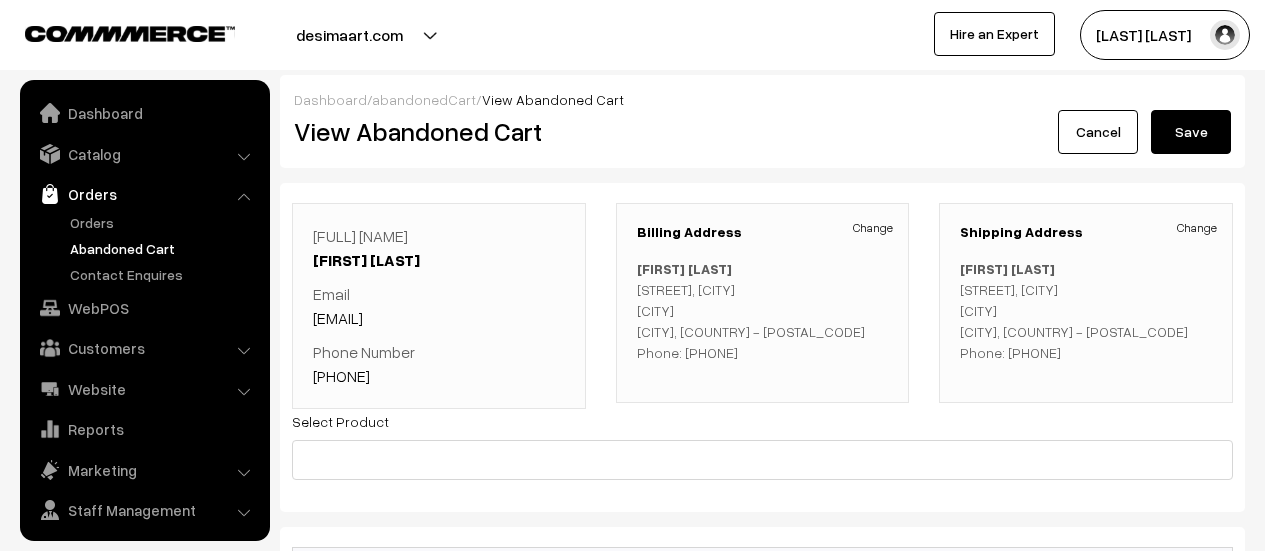 scroll, scrollTop: 0, scrollLeft: 0, axis: both 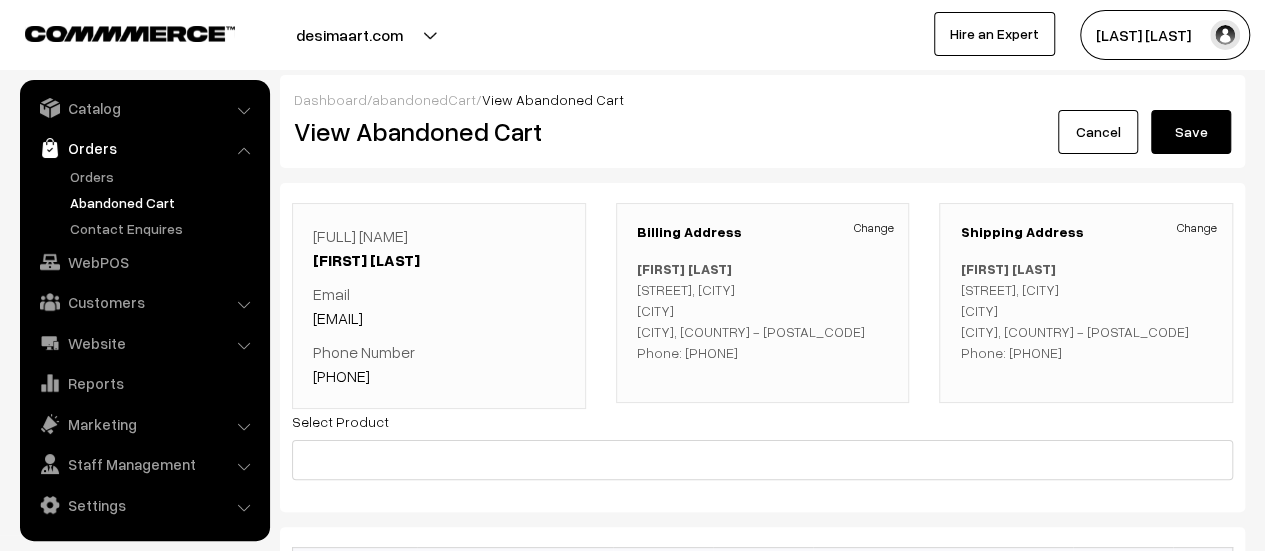 click on "Full Name
Mamtha  Nagaraj
Email
mamthanagaraj1997@gmail.com
Phone Number
+91 7892320050" at bounding box center [439, 306] 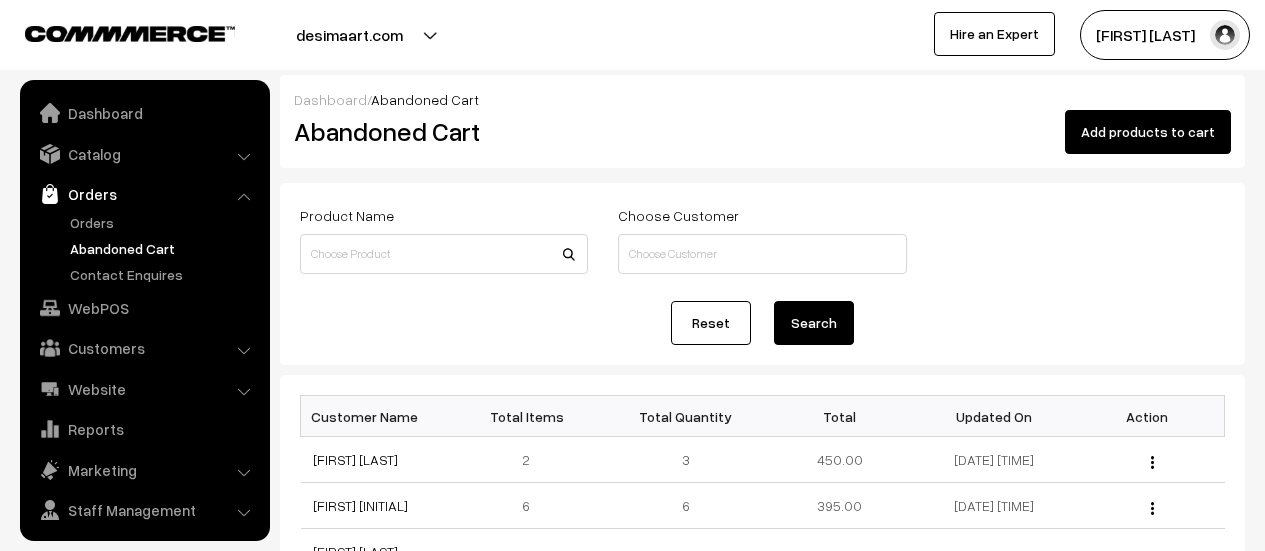 scroll, scrollTop: 0, scrollLeft: 0, axis: both 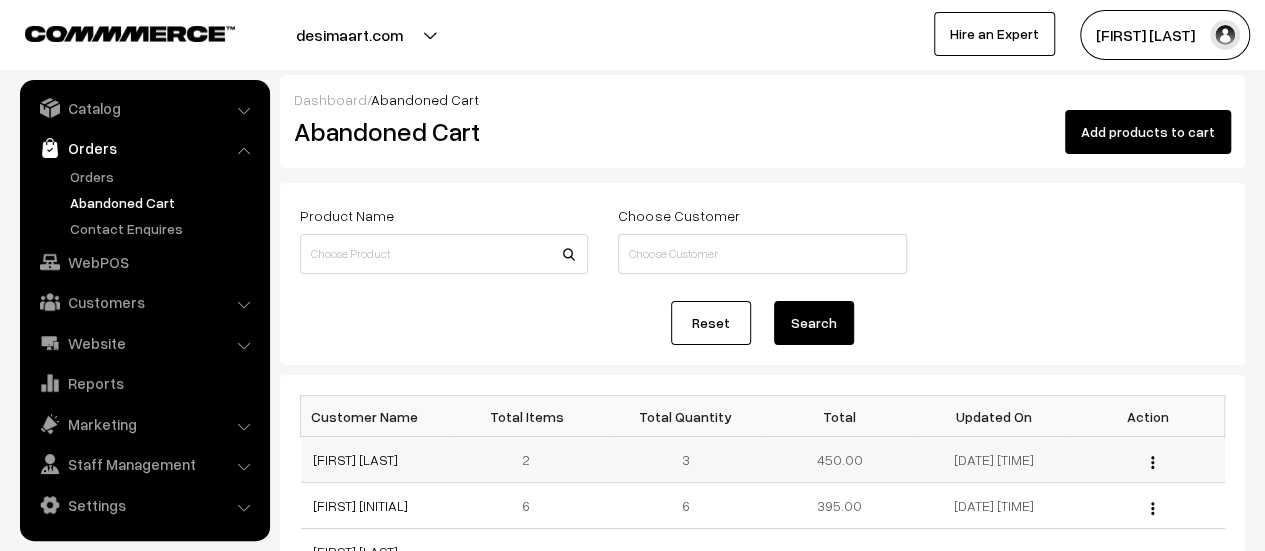 drag, startPoint x: 1000, startPoint y: 456, endPoint x: 918, endPoint y: 463, distance: 82.29824 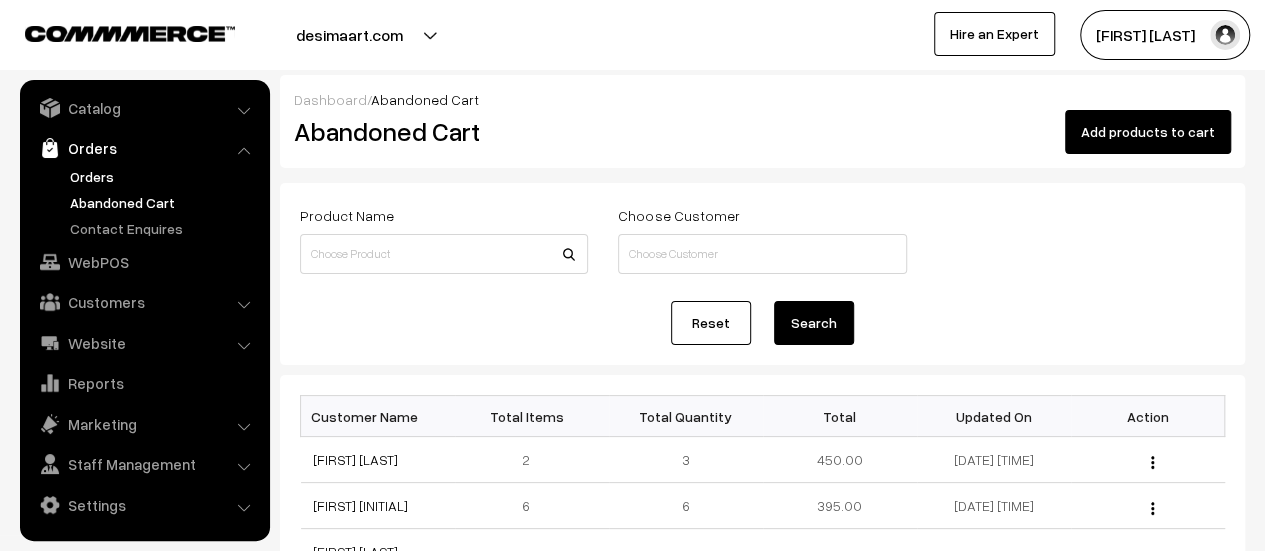 click on "Orders" at bounding box center [164, 176] 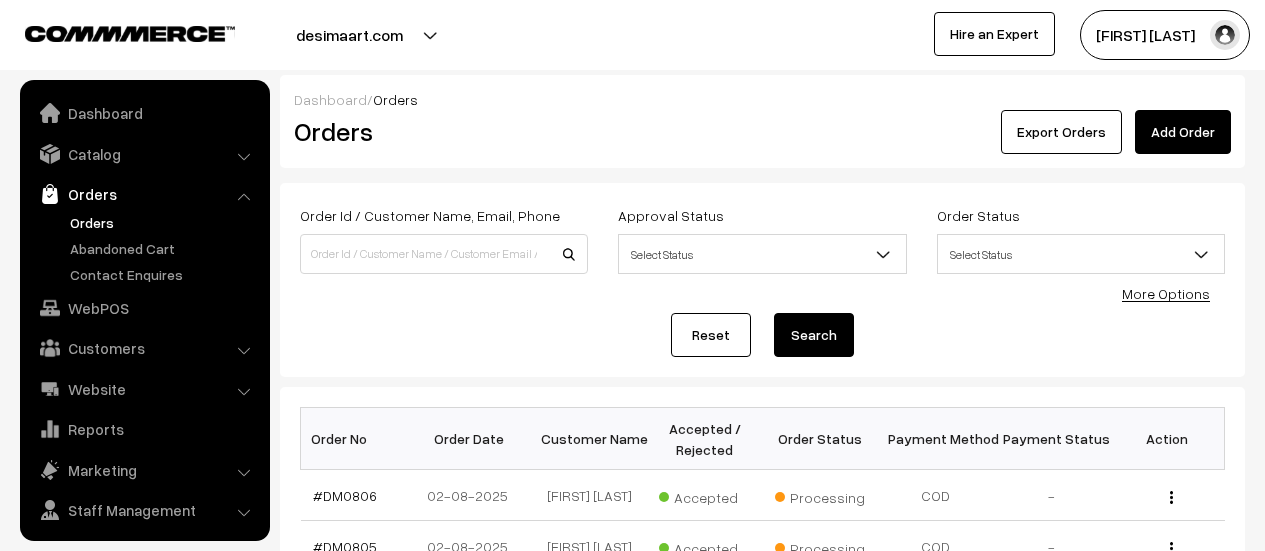 scroll, scrollTop: 0, scrollLeft: 0, axis: both 